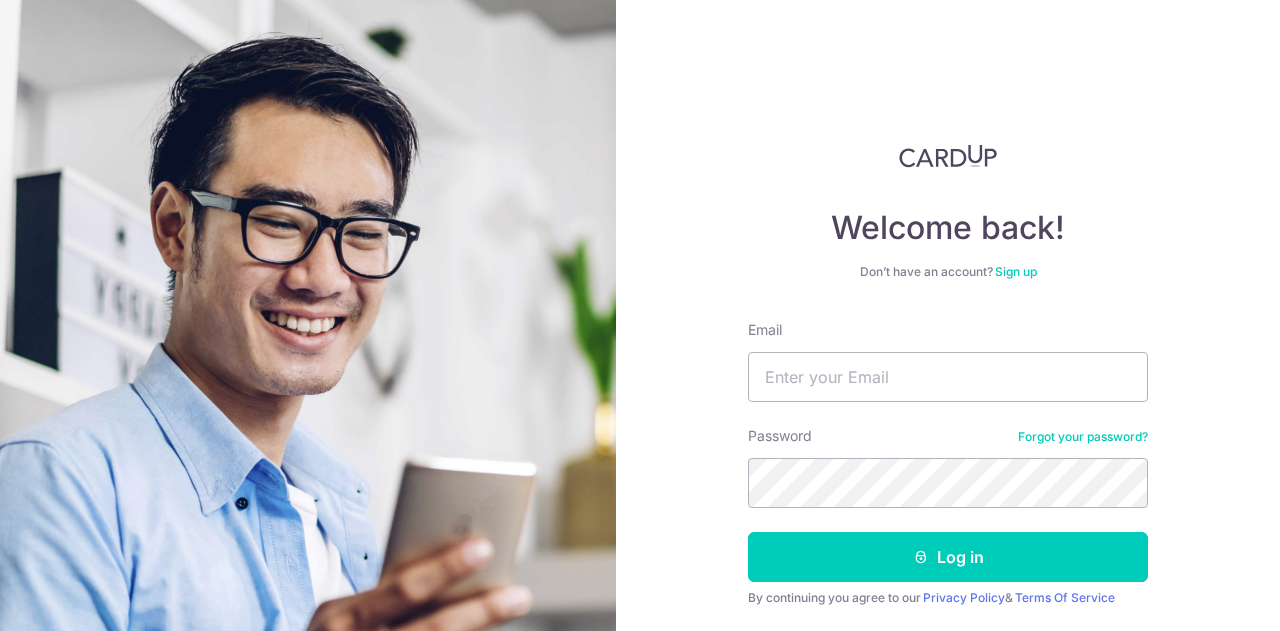 scroll, scrollTop: 0, scrollLeft: 0, axis: both 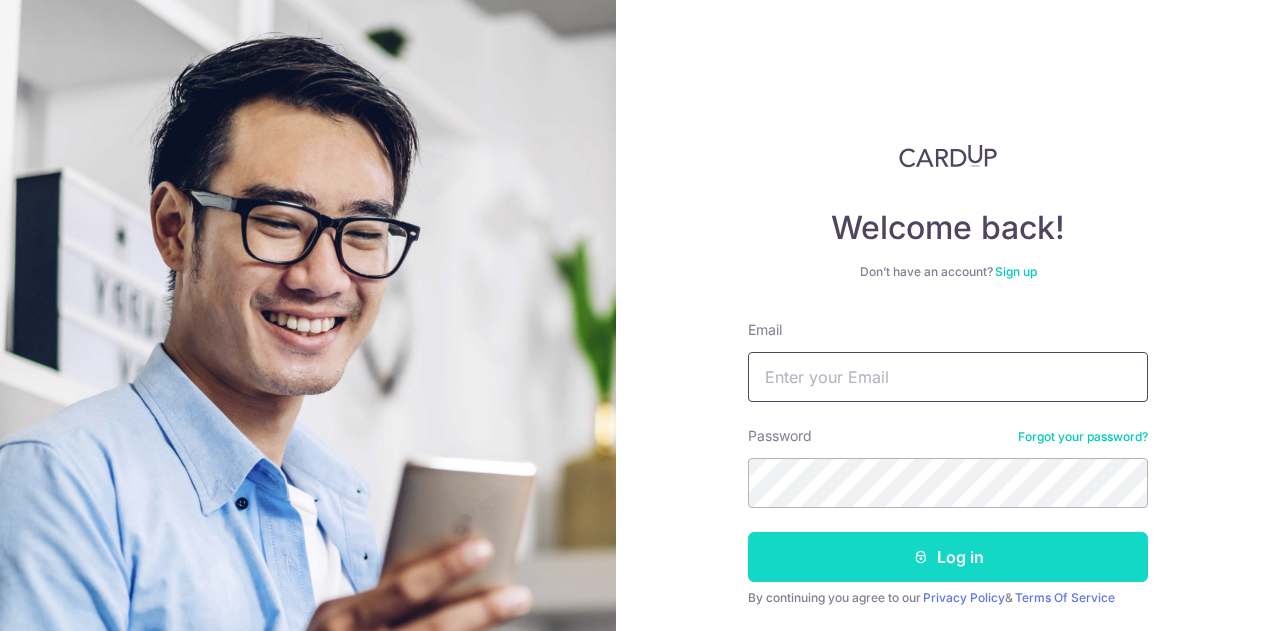 type on "[USERNAME]@example.com" 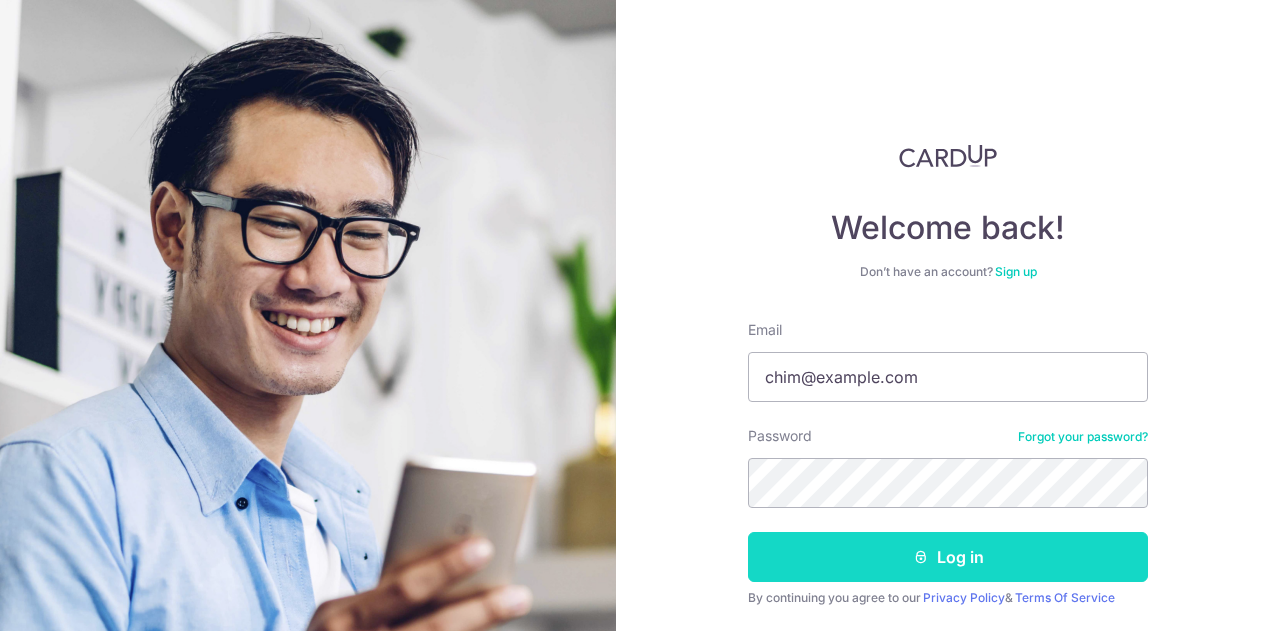 click on "Log in" at bounding box center [948, 557] 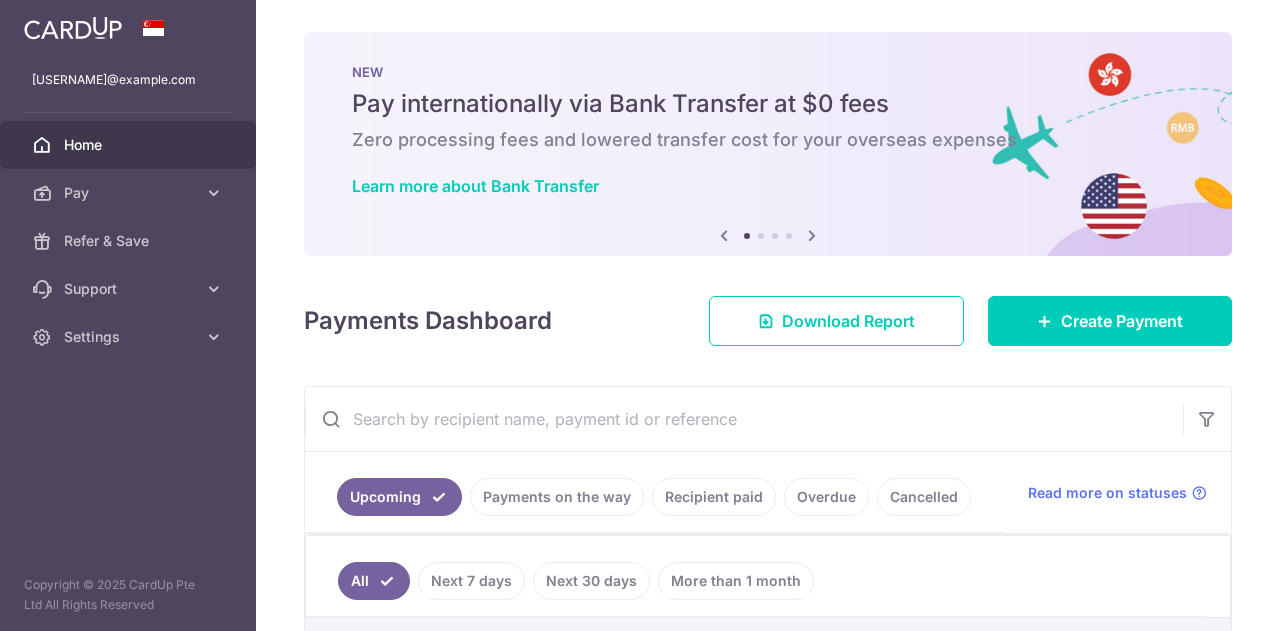 scroll, scrollTop: 0, scrollLeft: 0, axis: both 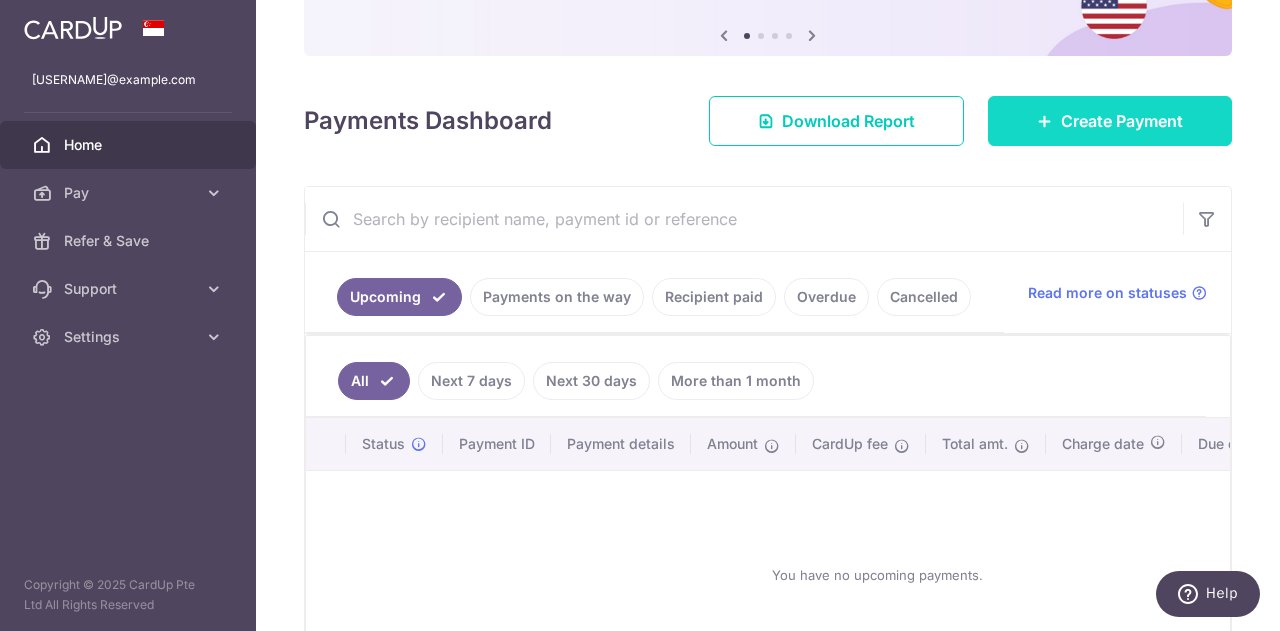 click on "Create Payment" at bounding box center (1110, 121) 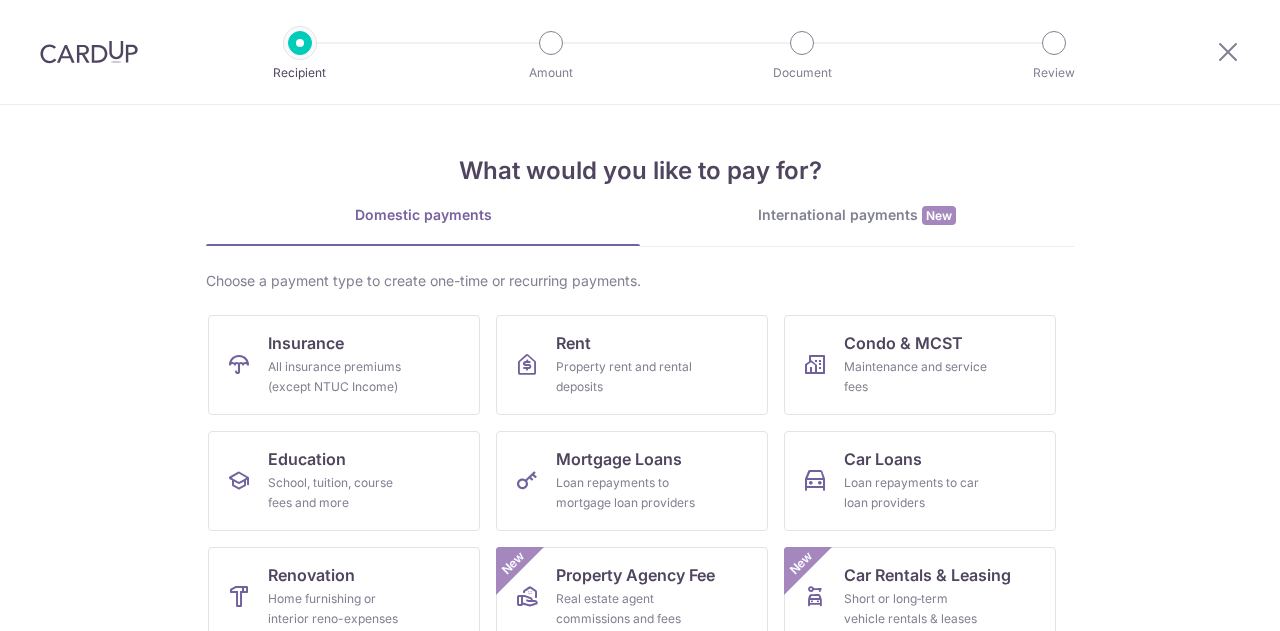 scroll, scrollTop: 0, scrollLeft: 0, axis: both 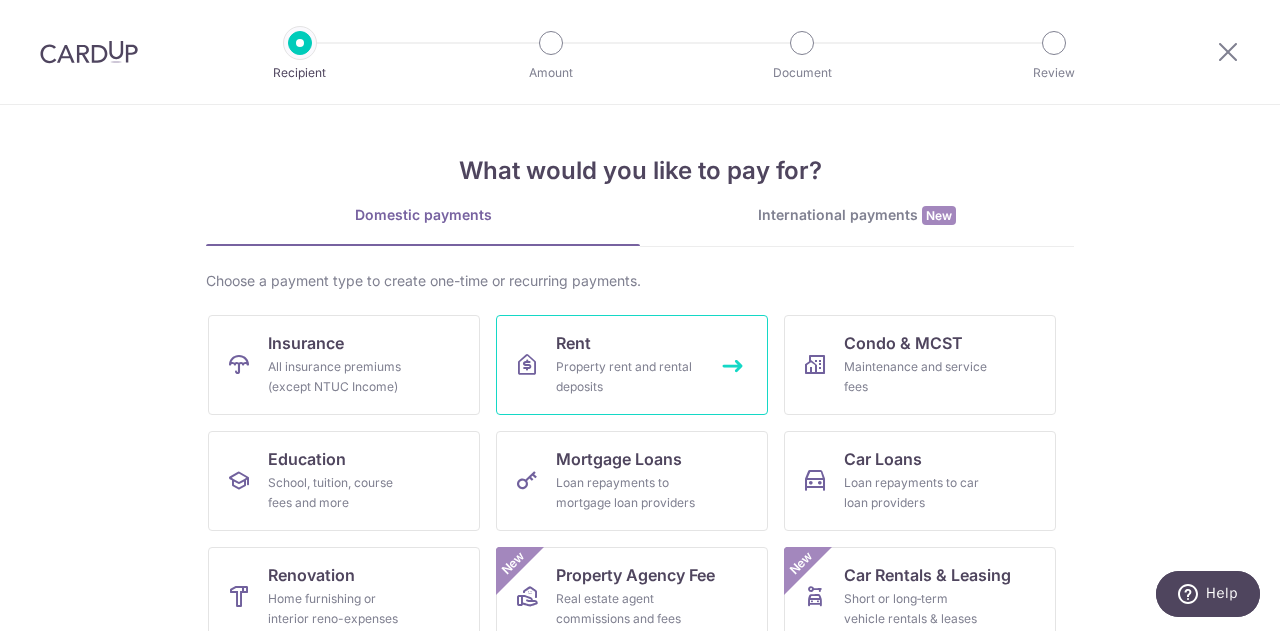 click on "Property rent and rental deposits" at bounding box center (628, 377) 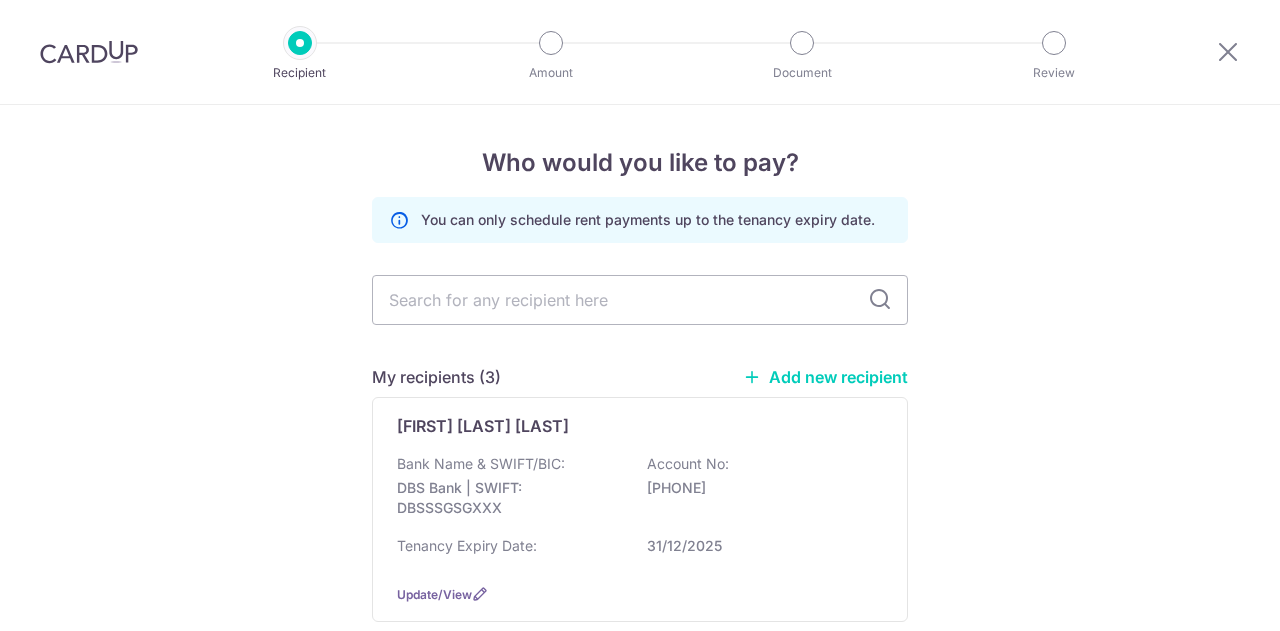 scroll, scrollTop: 0, scrollLeft: 0, axis: both 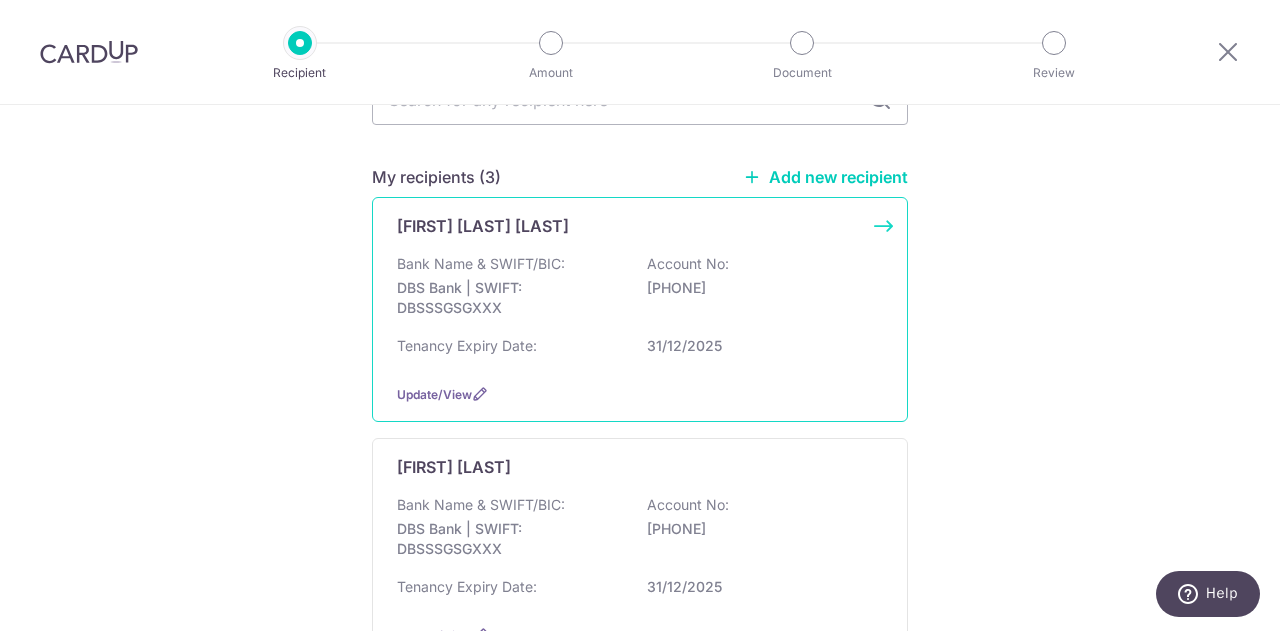 click on "Bank Name & SWIFT/BIC:" at bounding box center [481, 264] 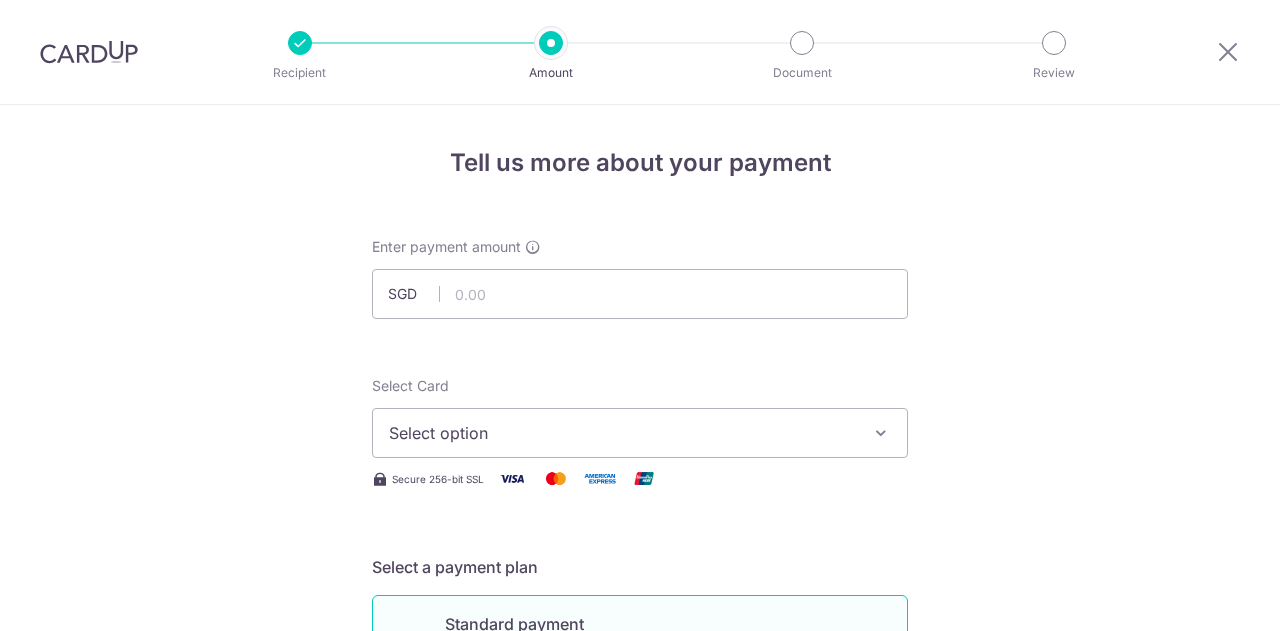 scroll, scrollTop: 0, scrollLeft: 0, axis: both 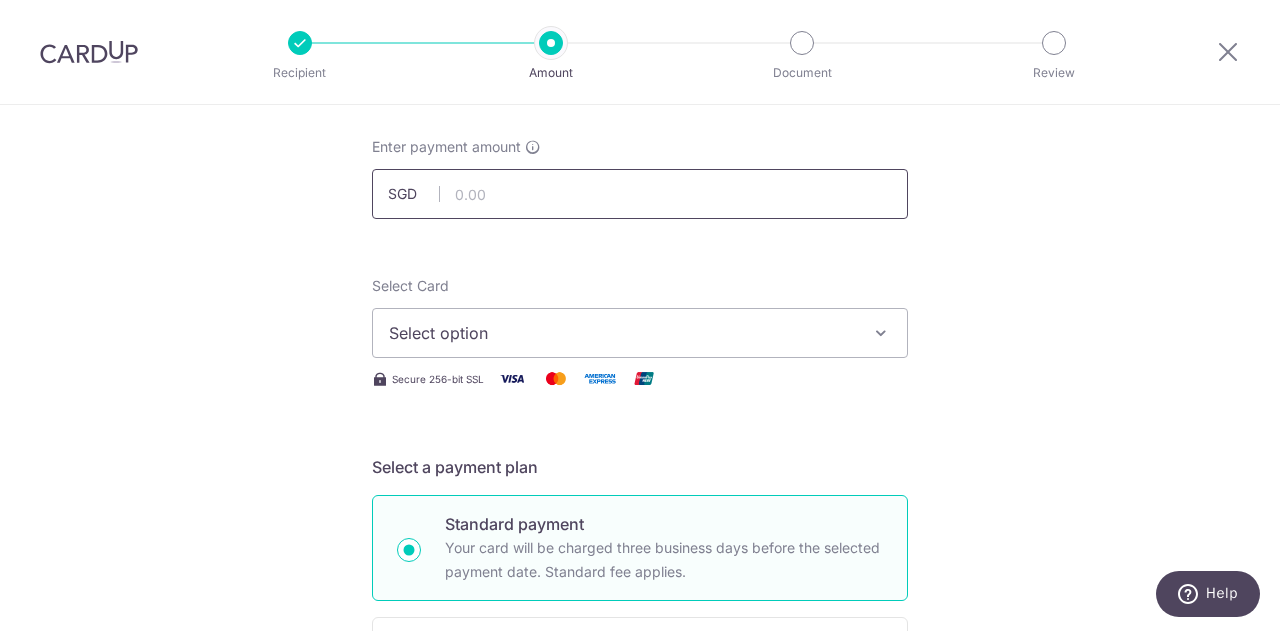 click at bounding box center [640, 194] 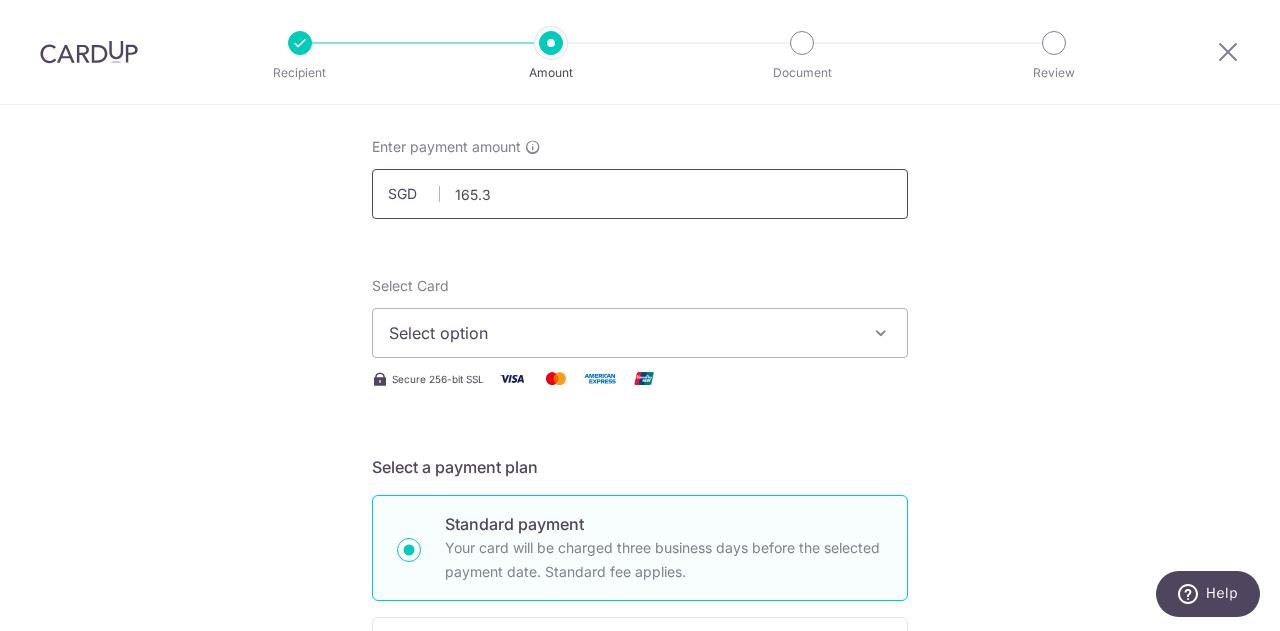 type on "165.38" 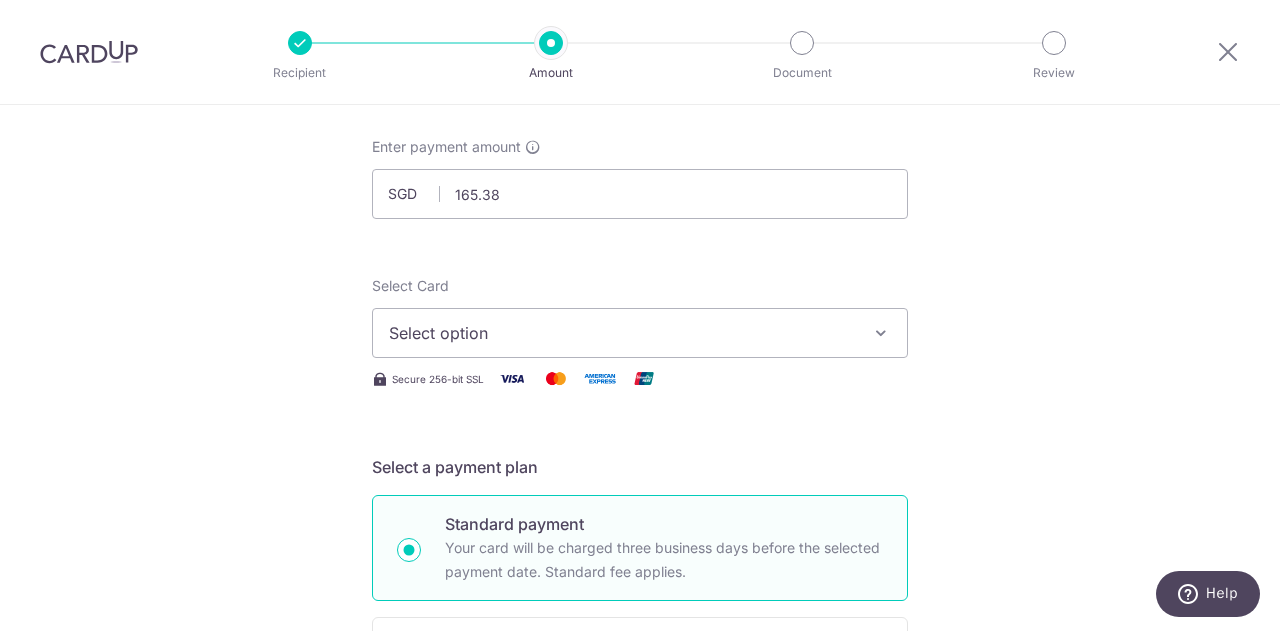 click on "Enter payment amount
SGD
165.38
165.38
Select Card
Select option
Add credit card
Your Cards
**** 0303
**** 3006
**** 7427
**** 6123
**** 2253
**** 7724
Secure 256-bit SSL
Text
New card details" at bounding box center [640, 928] 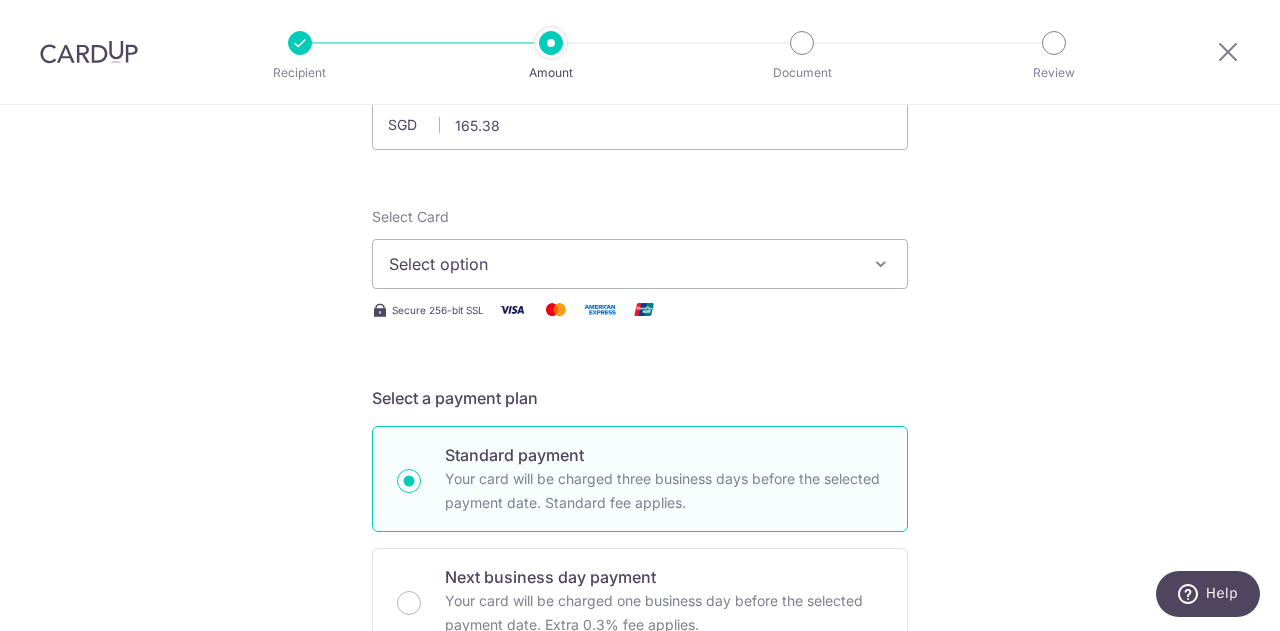 scroll, scrollTop: 200, scrollLeft: 0, axis: vertical 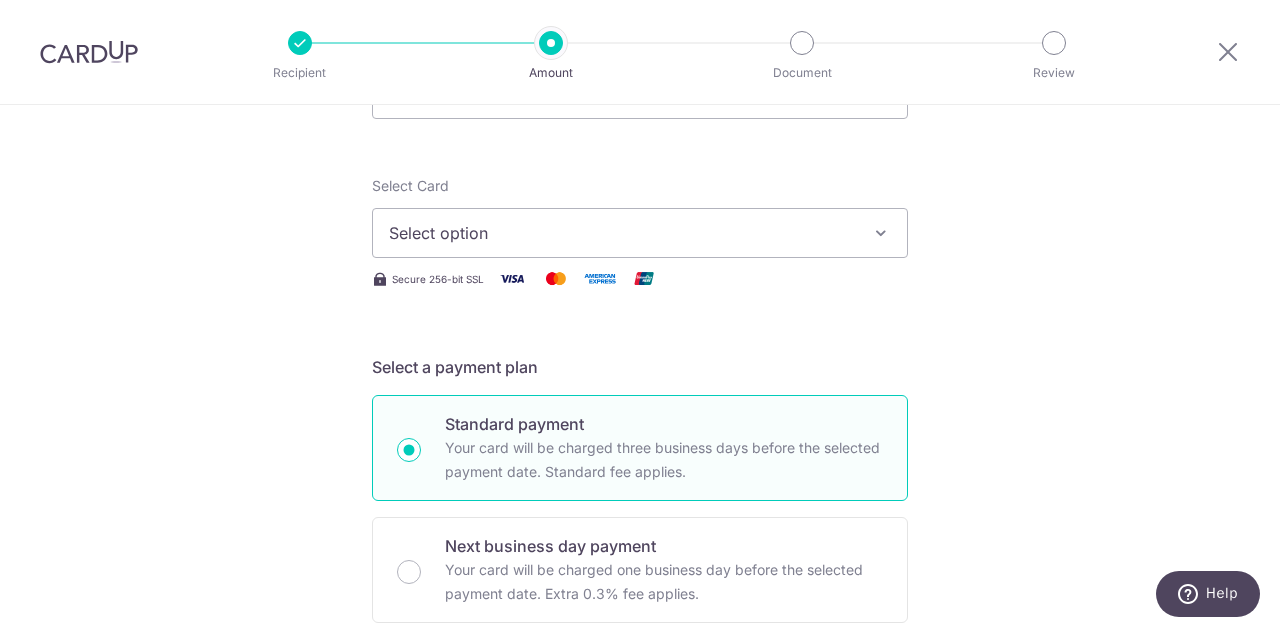 click on "Select option" at bounding box center [622, 233] 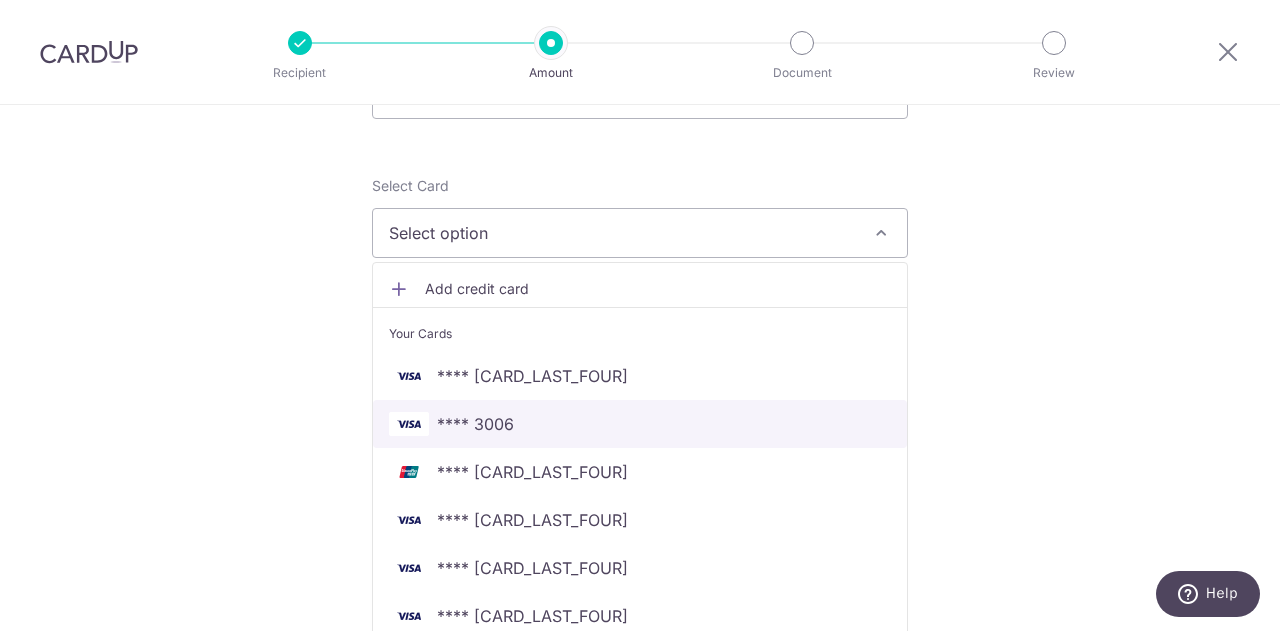 click on "**** 3006" at bounding box center [475, 424] 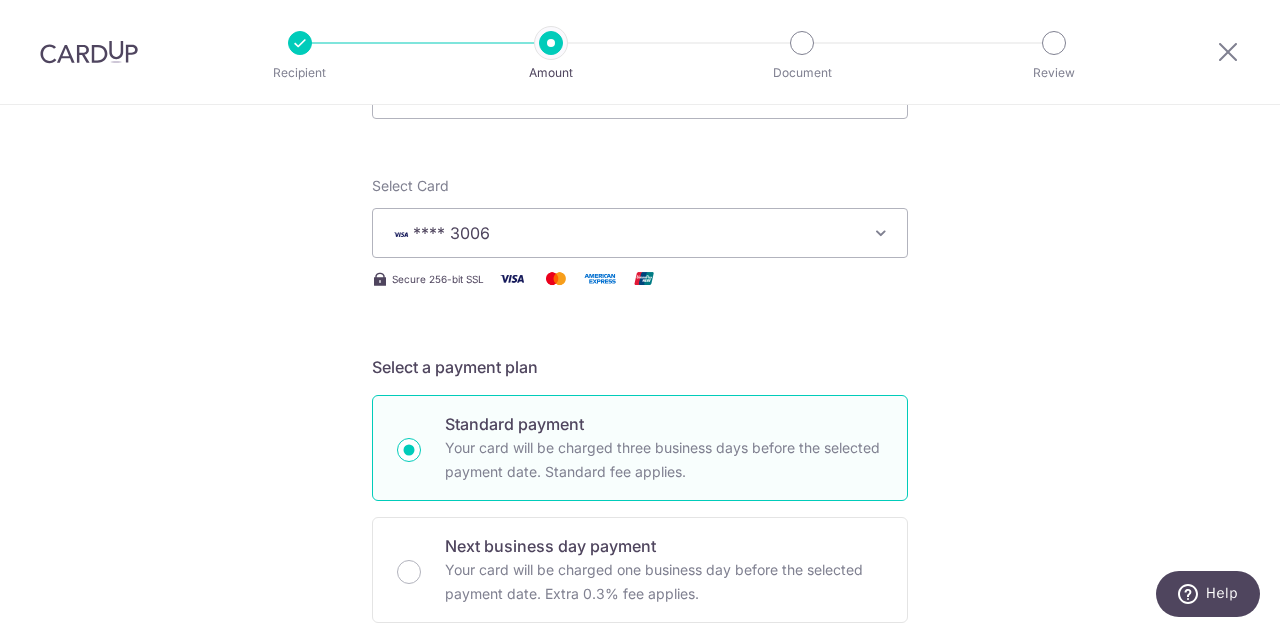 click on "Tell us more about your payment
Enter payment amount
SGD
165.38
165.38
Select Card
**** 3006
Add credit card
Your Cards
**** 0303
**** 3006
**** 7427
**** 6123
**** 2253
**** 7724
Secure 256-bit SSL
Text" at bounding box center (640, 809) 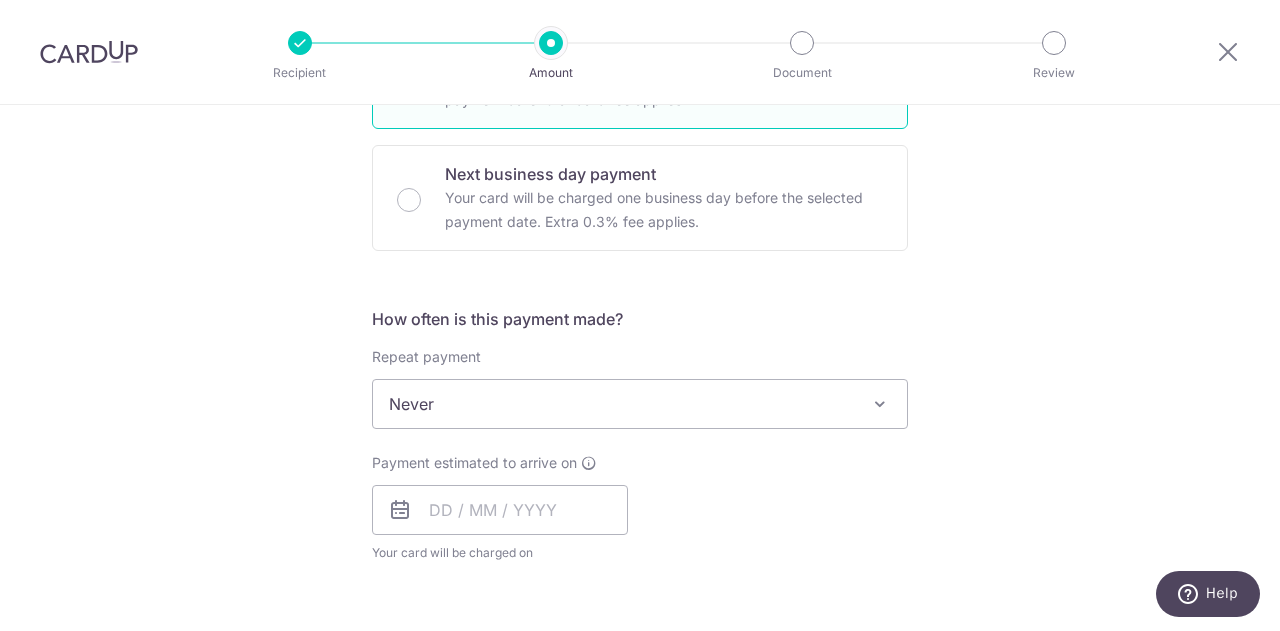 scroll, scrollTop: 600, scrollLeft: 0, axis: vertical 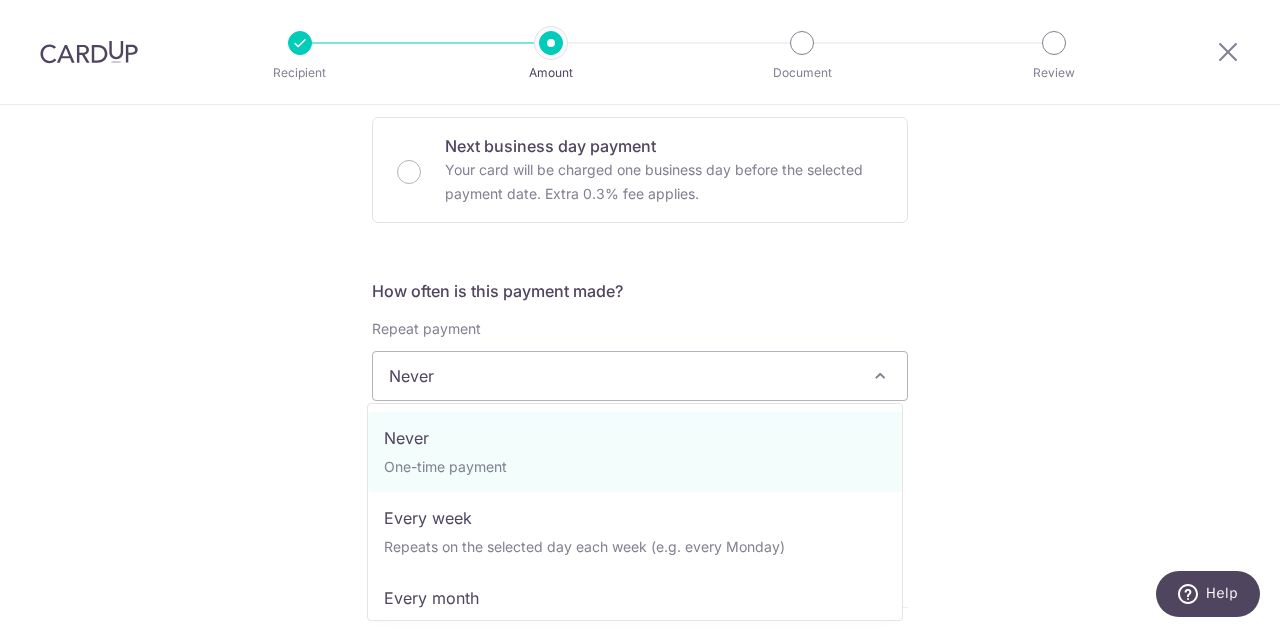 click on "Never" at bounding box center (640, 376) 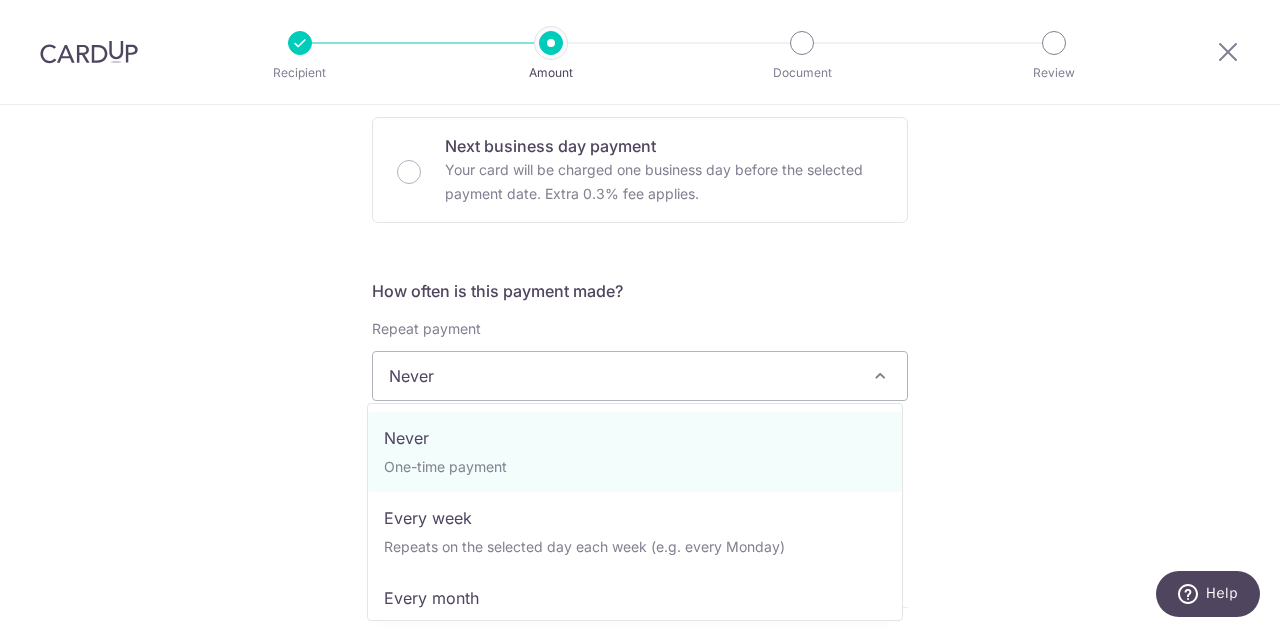 click on "Never" at bounding box center [640, 376] 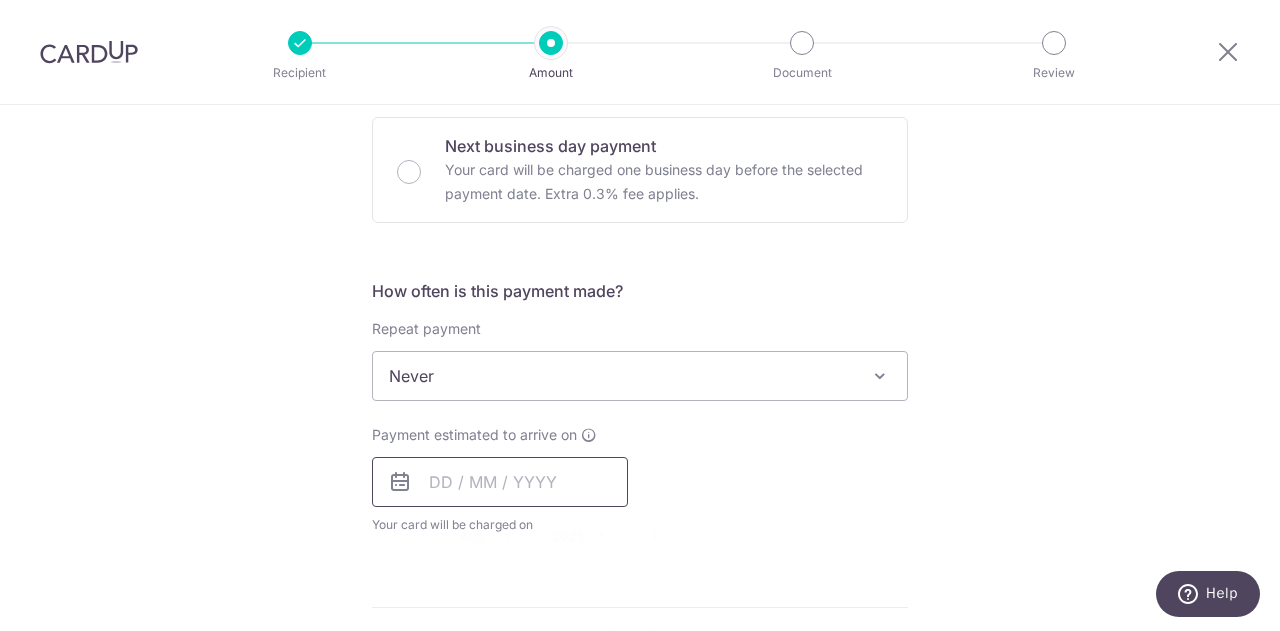 click at bounding box center (500, 482) 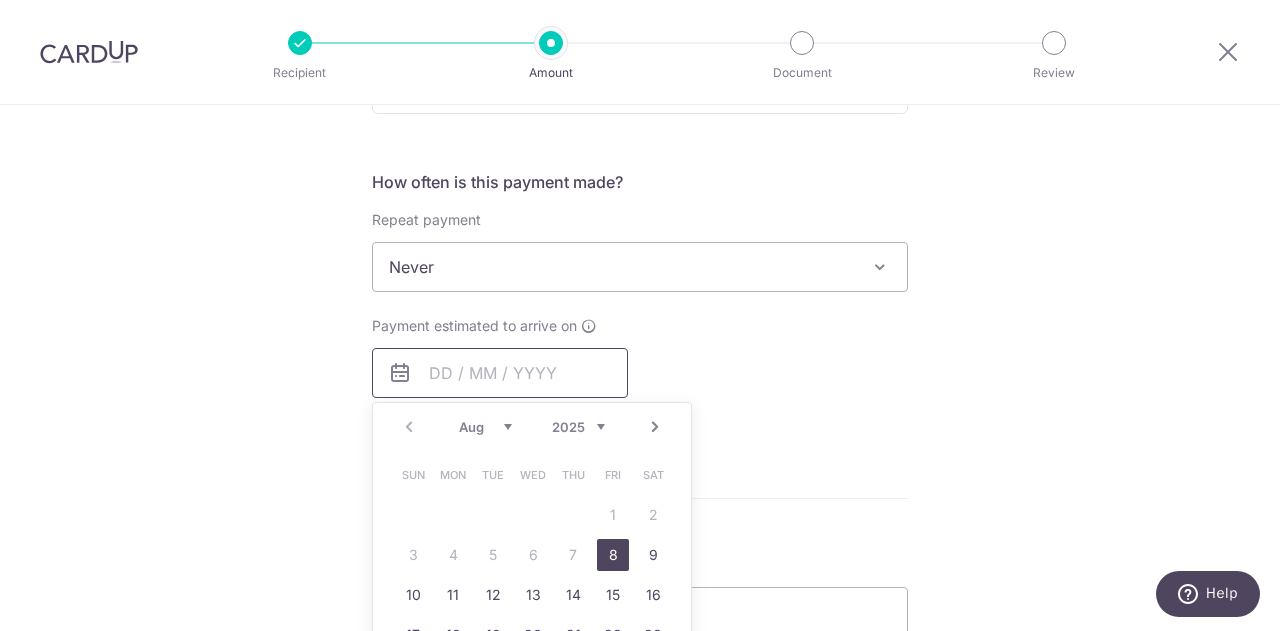 scroll, scrollTop: 800, scrollLeft: 0, axis: vertical 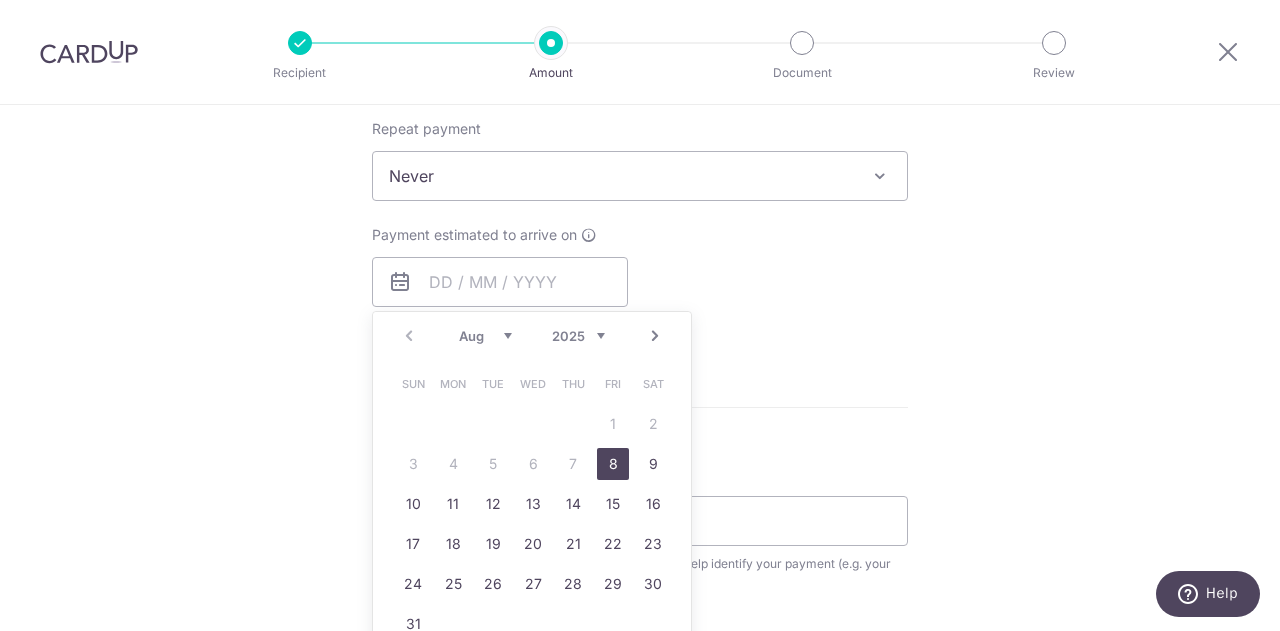 click on "8" at bounding box center [613, 464] 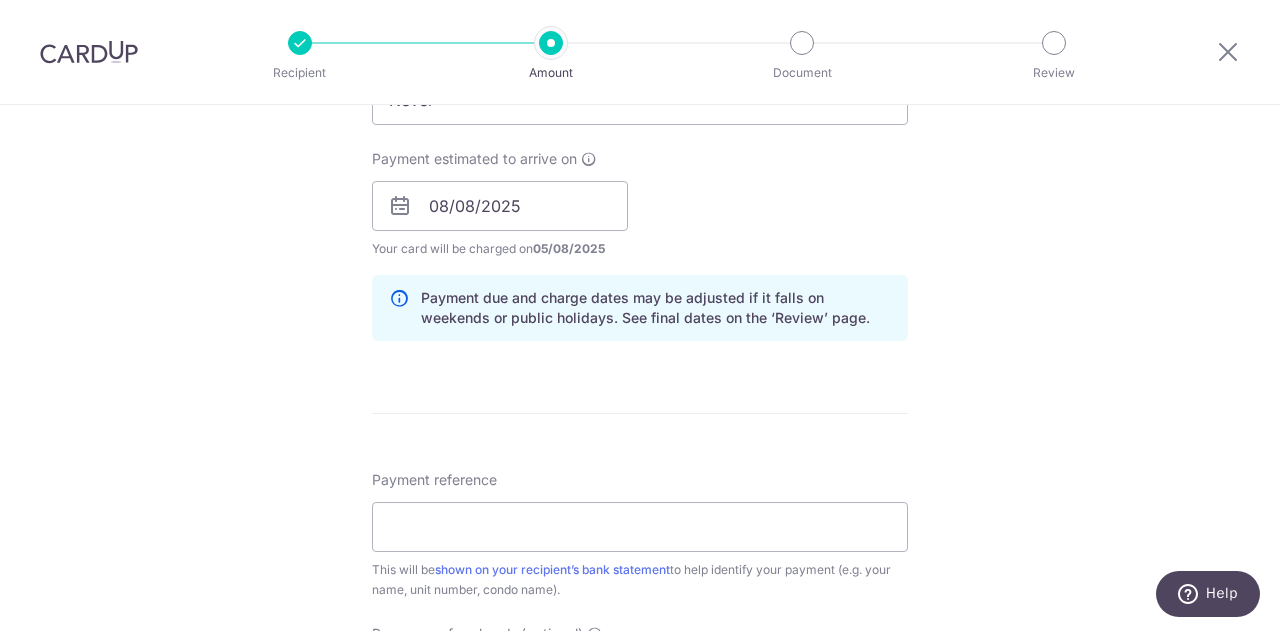 scroll, scrollTop: 1000, scrollLeft: 0, axis: vertical 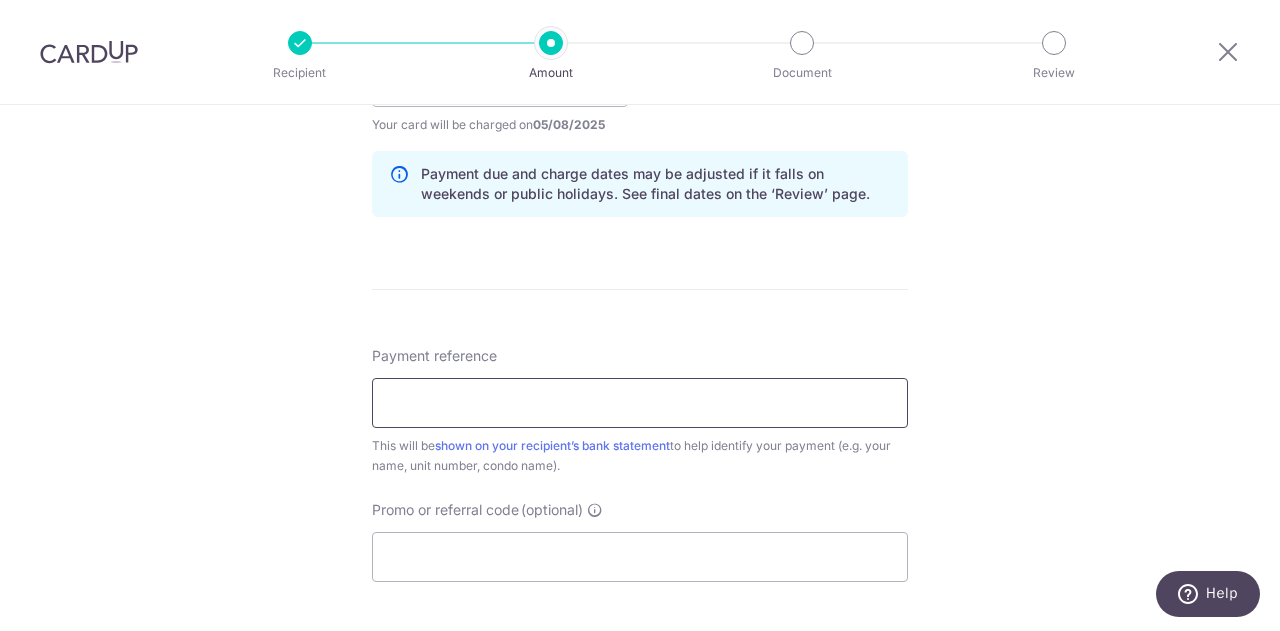 click on "Payment reference" at bounding box center [640, 403] 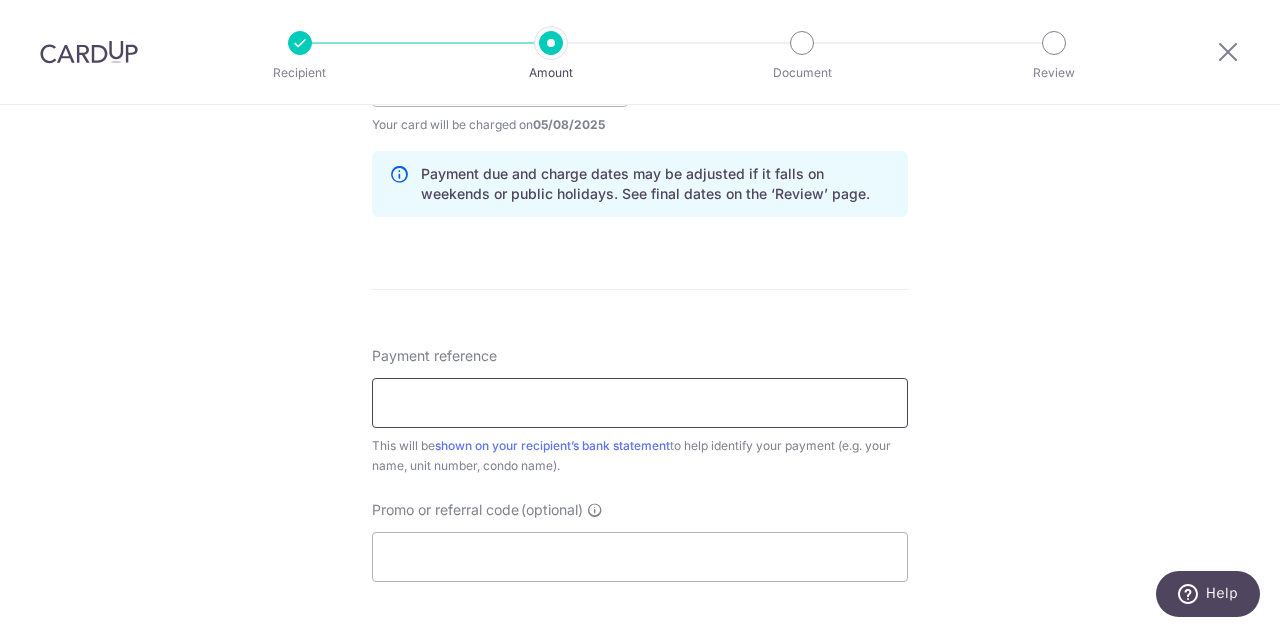 type on "Rental [FIRST] [LAST]" 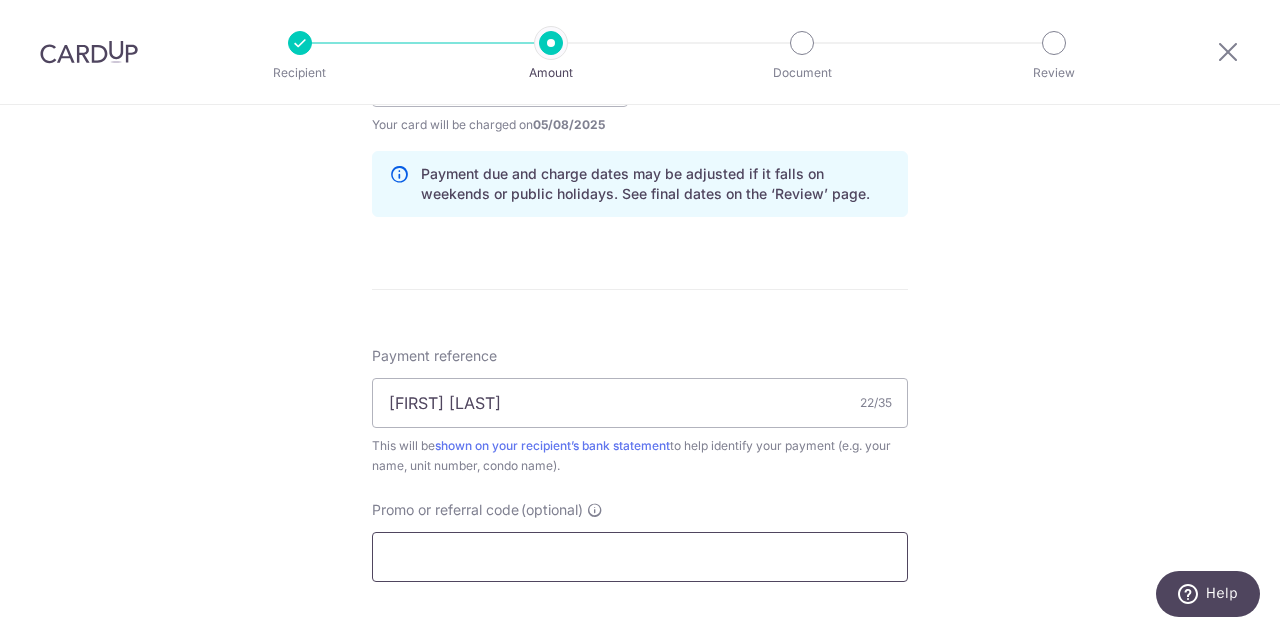 click on "Promo or referral code
(optional)" at bounding box center (640, 557) 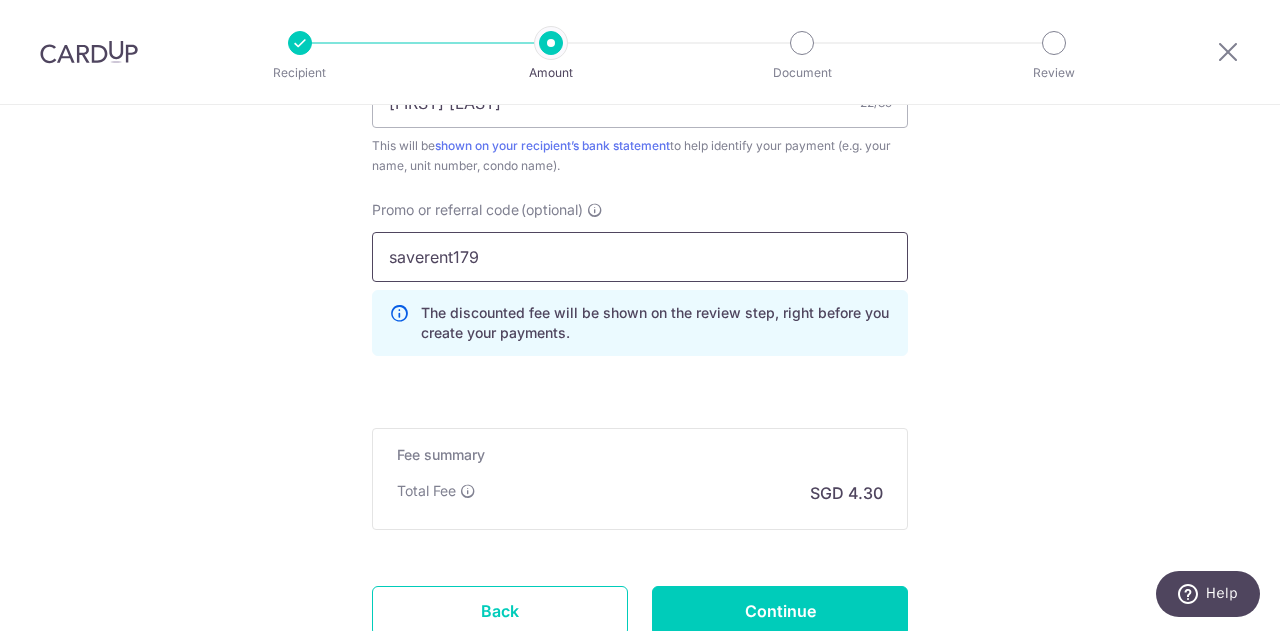 scroll, scrollTop: 1449, scrollLeft: 0, axis: vertical 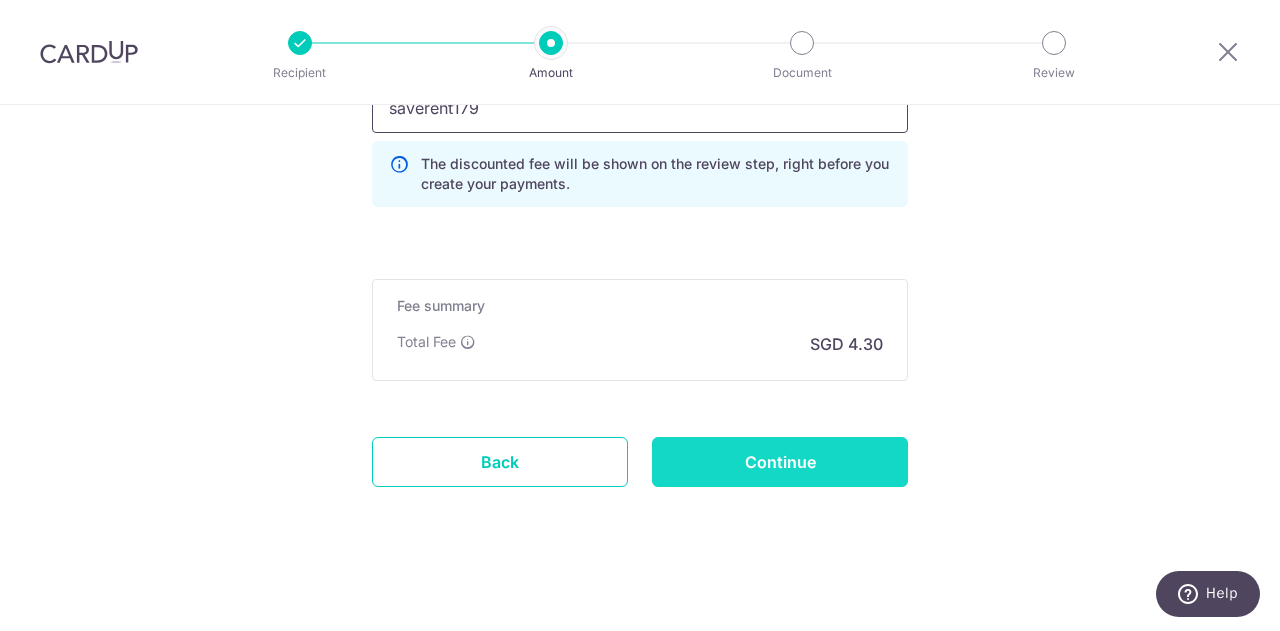 type on "saverent179" 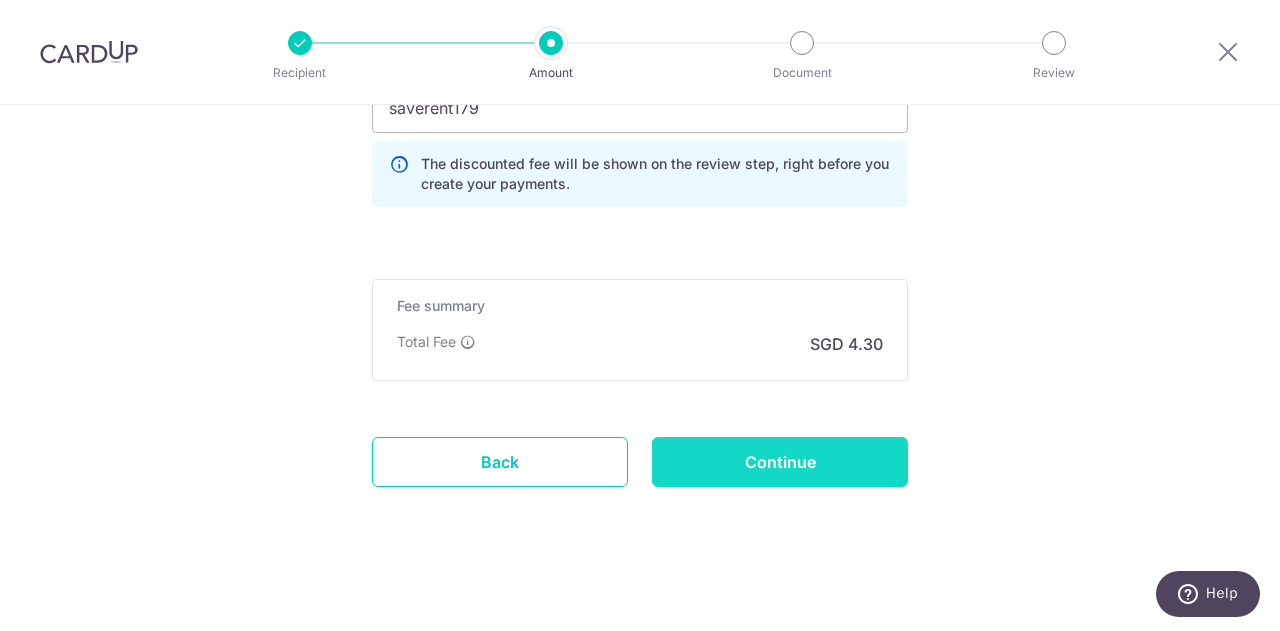 click on "Continue" at bounding box center (780, 462) 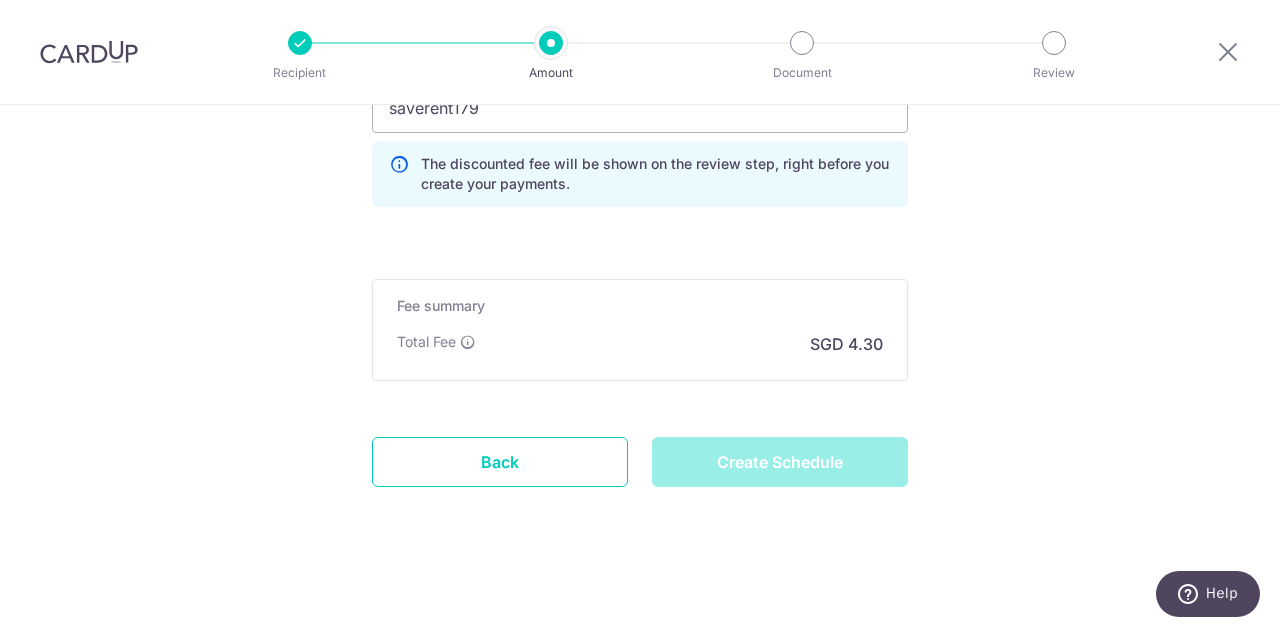type on "Create Schedule" 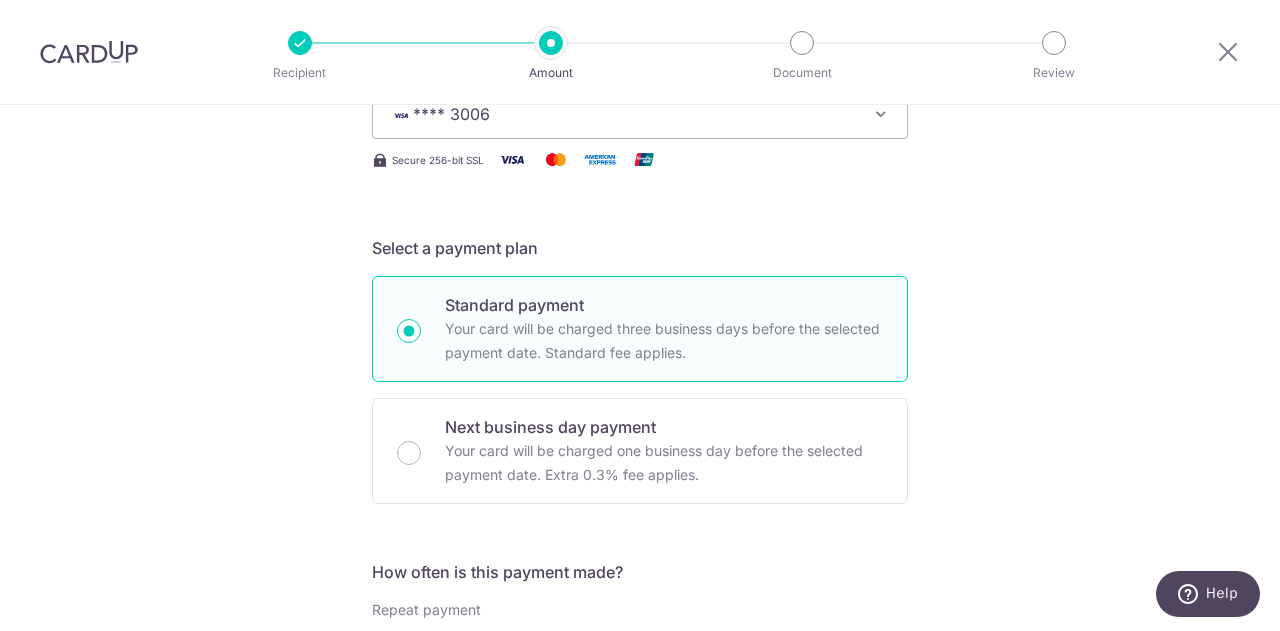 scroll, scrollTop: 249, scrollLeft: 0, axis: vertical 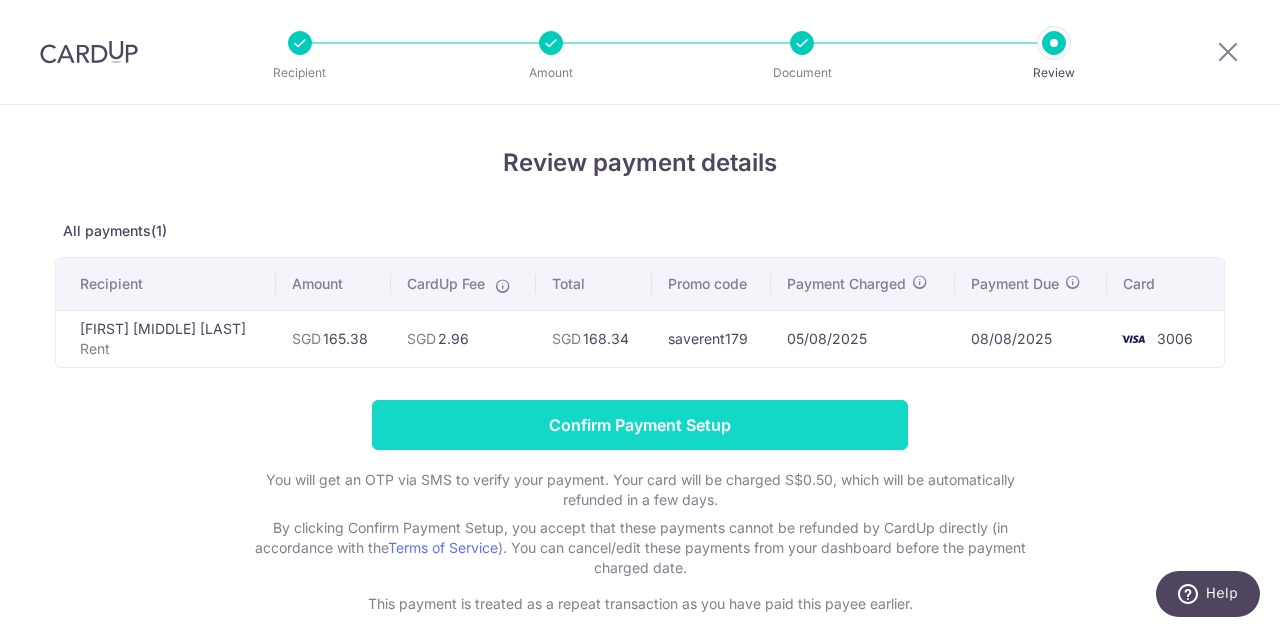 click on "Confirm Payment Setup" at bounding box center [640, 425] 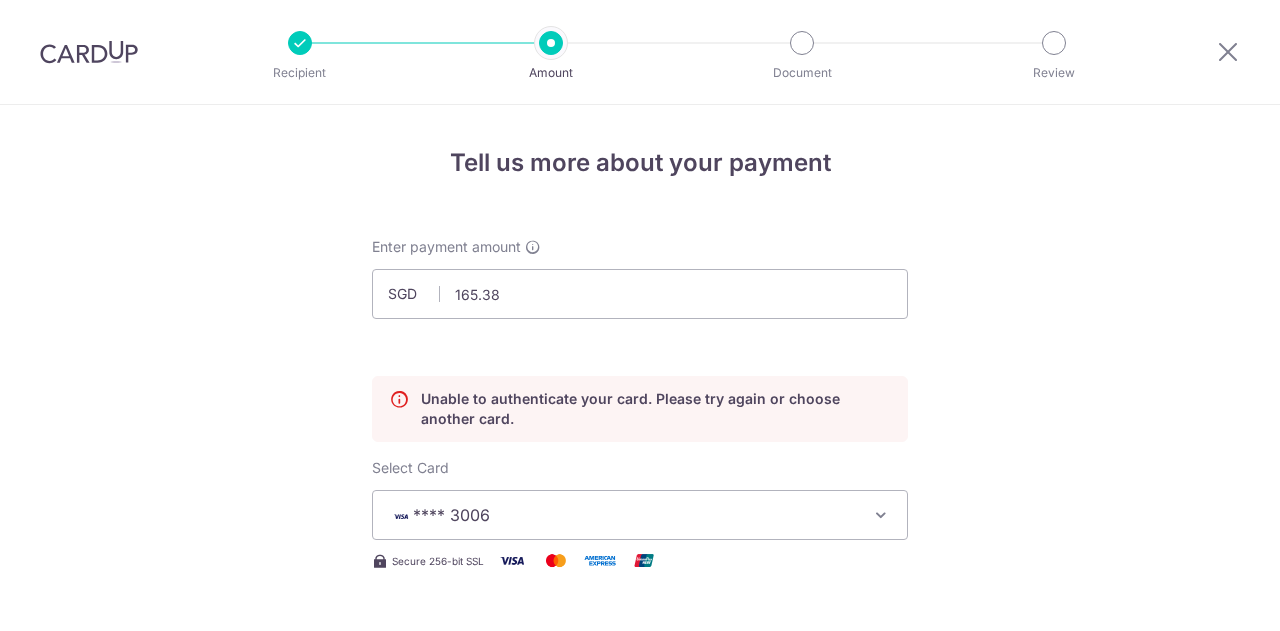 scroll, scrollTop: 0, scrollLeft: 0, axis: both 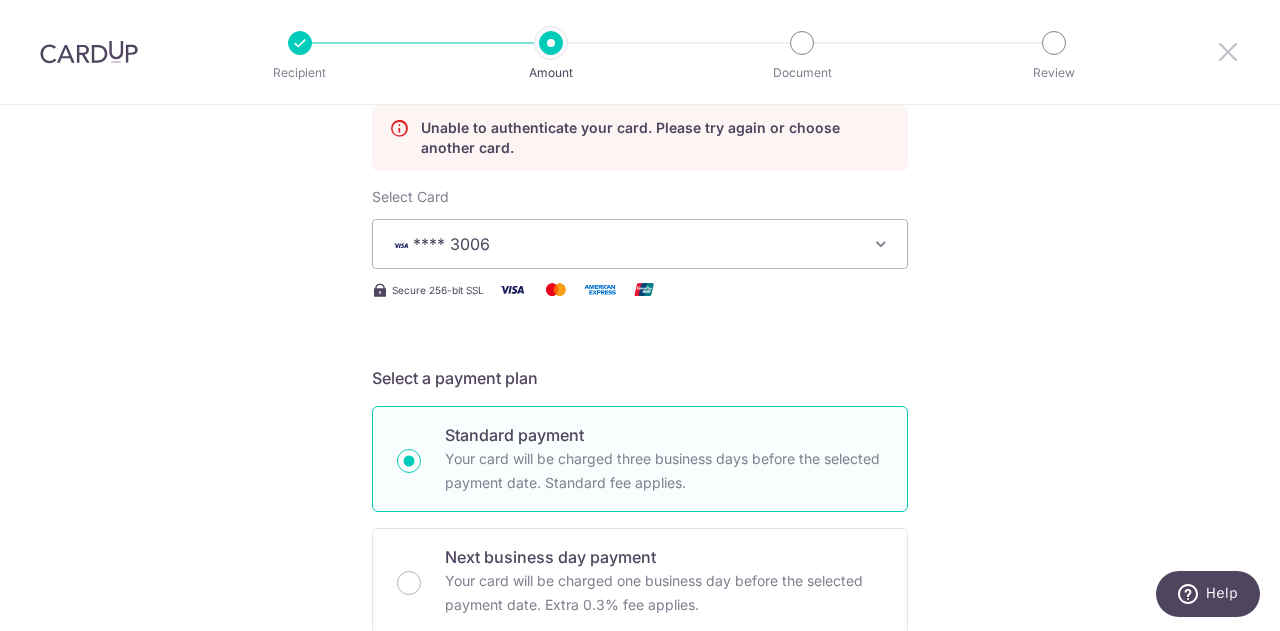 click at bounding box center (1228, 51) 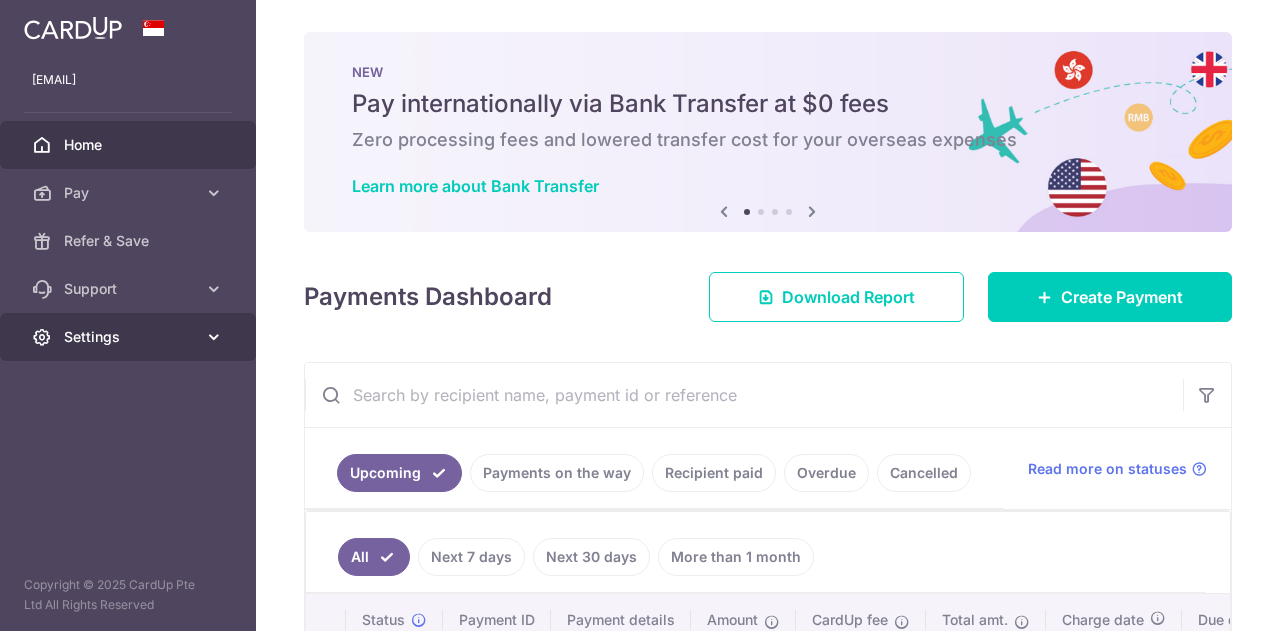 click on "Settings" at bounding box center (128, 337) 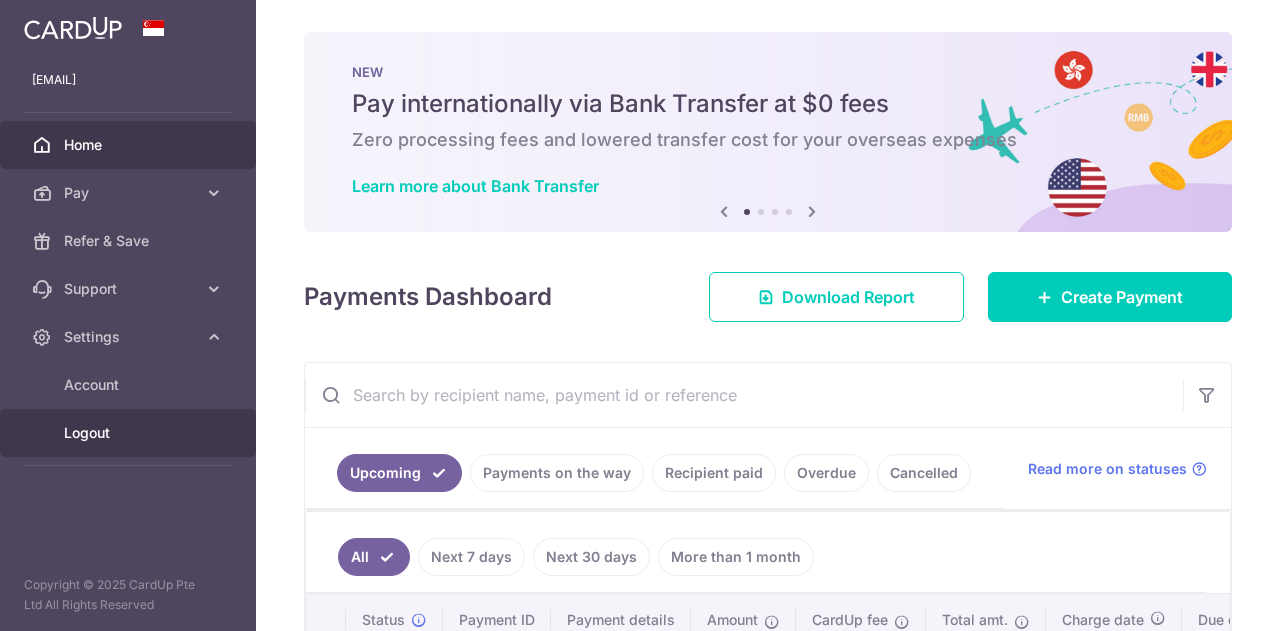click on "Logout" at bounding box center (130, 433) 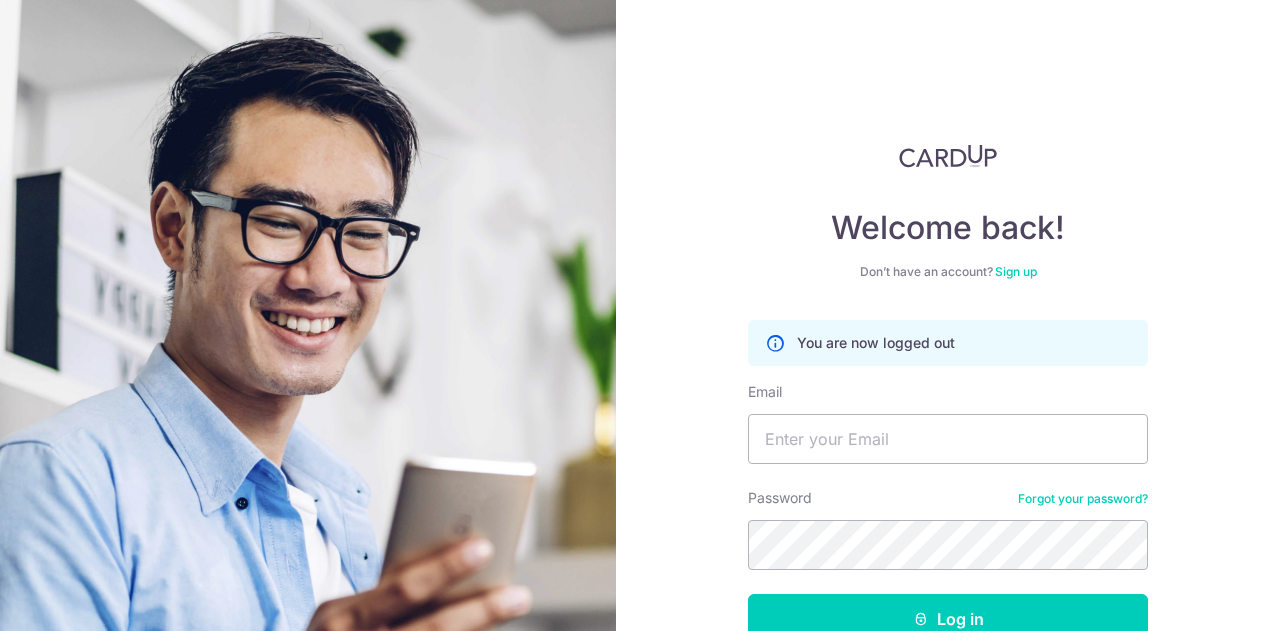 scroll, scrollTop: 0, scrollLeft: 0, axis: both 